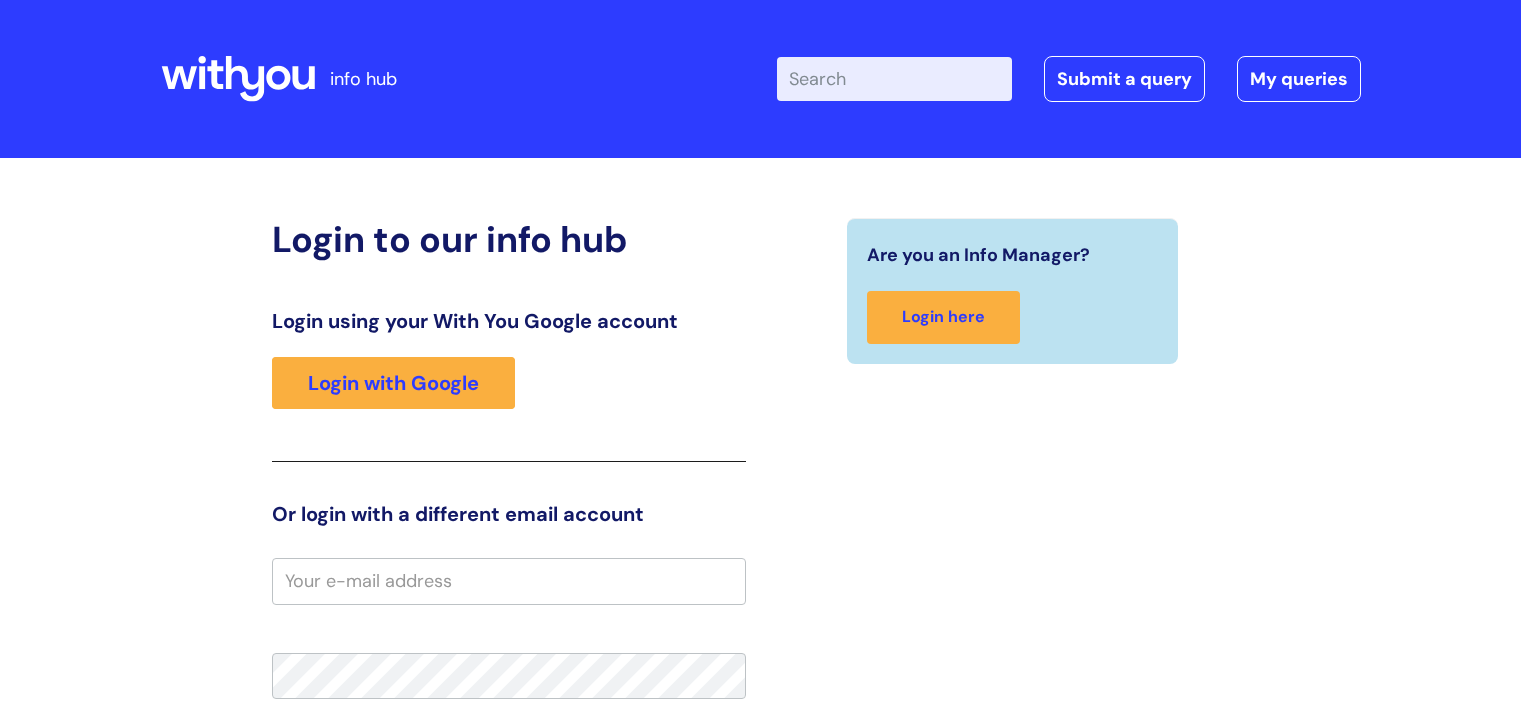 scroll, scrollTop: 0, scrollLeft: 0, axis: both 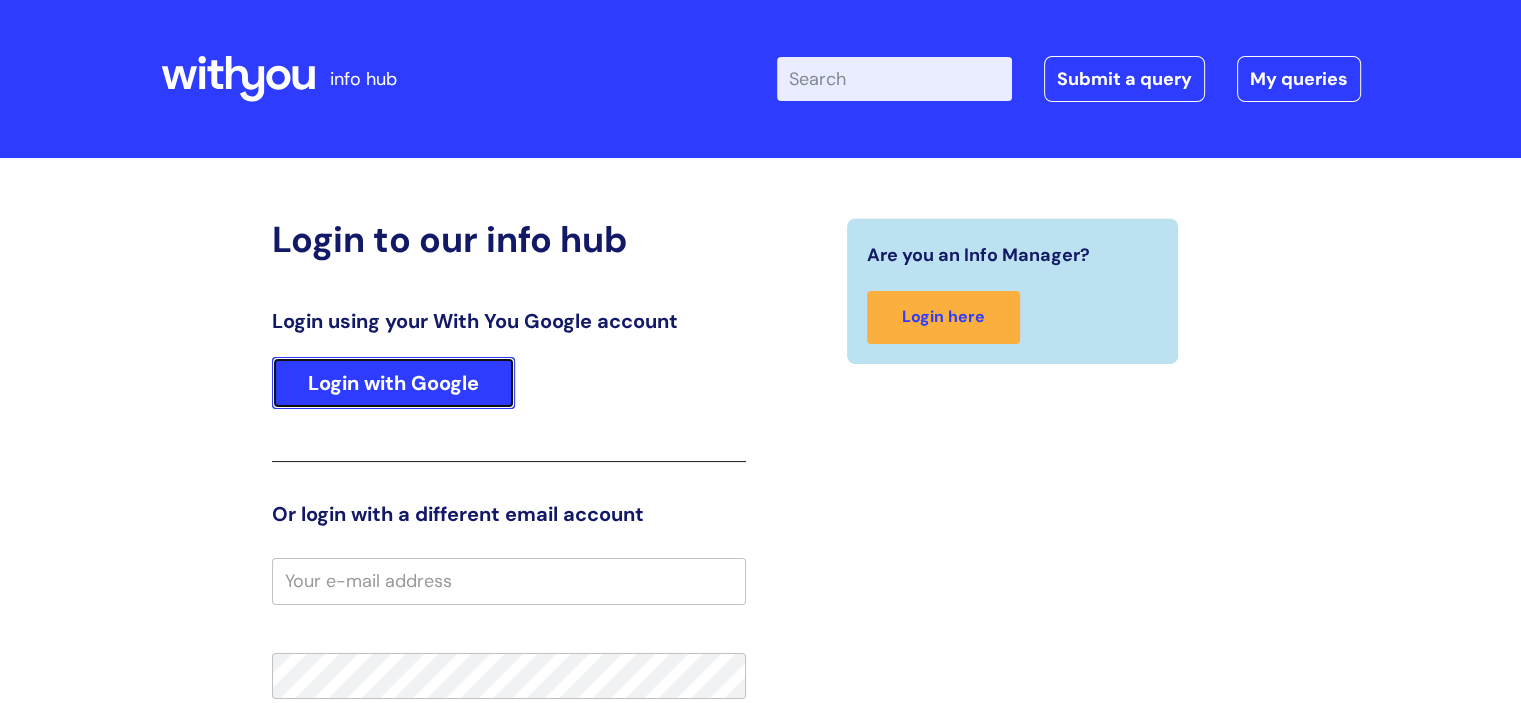 click on "Login with Google" at bounding box center [393, 383] 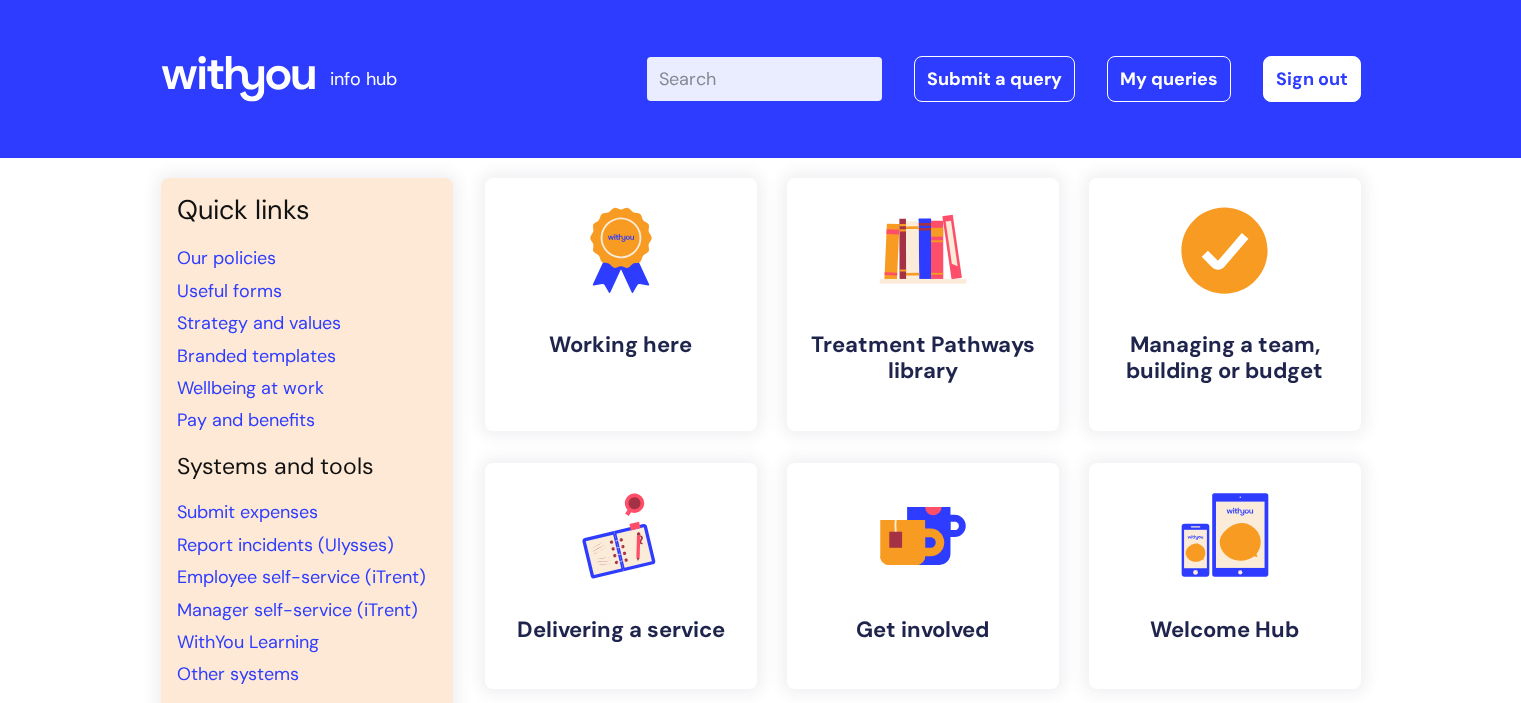 scroll, scrollTop: 0, scrollLeft: 0, axis: both 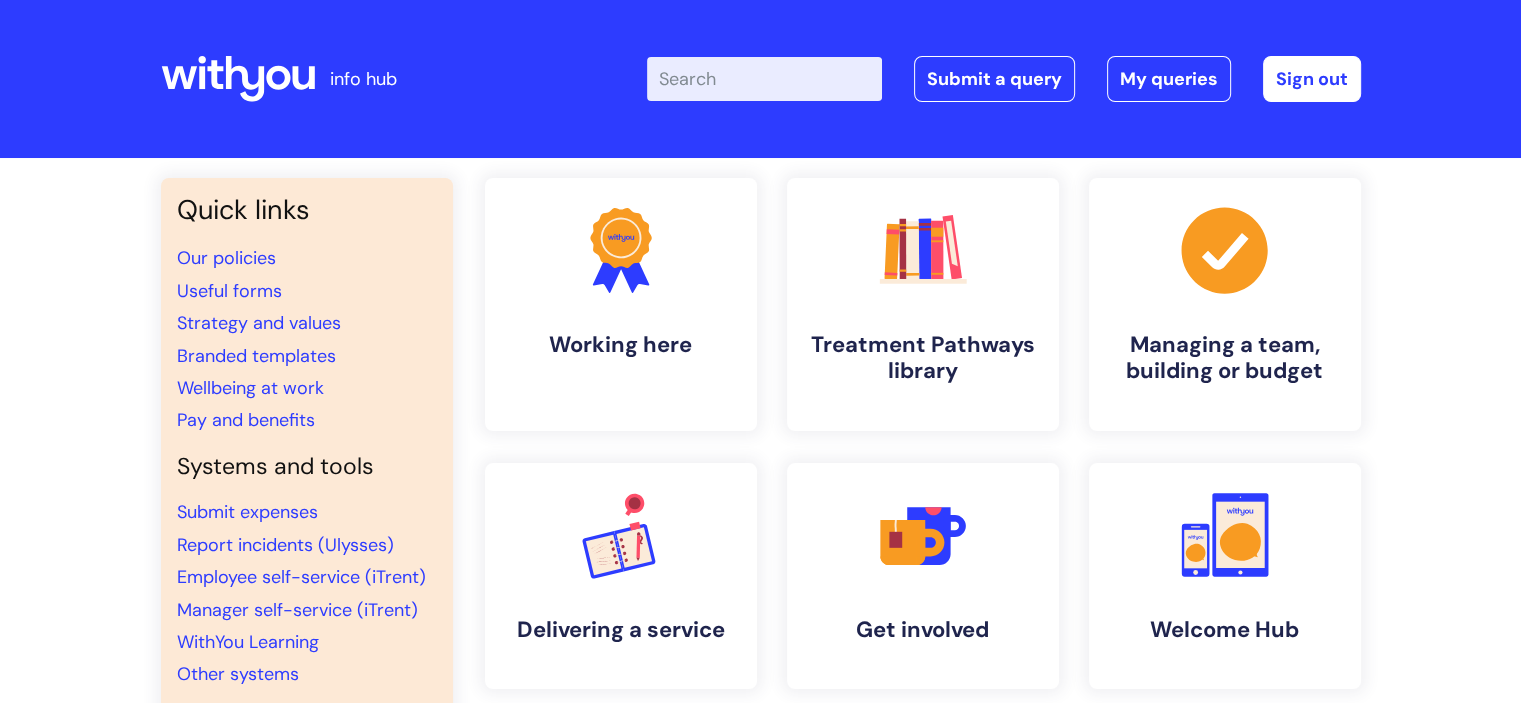 click on "Enter your search term here..." at bounding box center [764, 79] 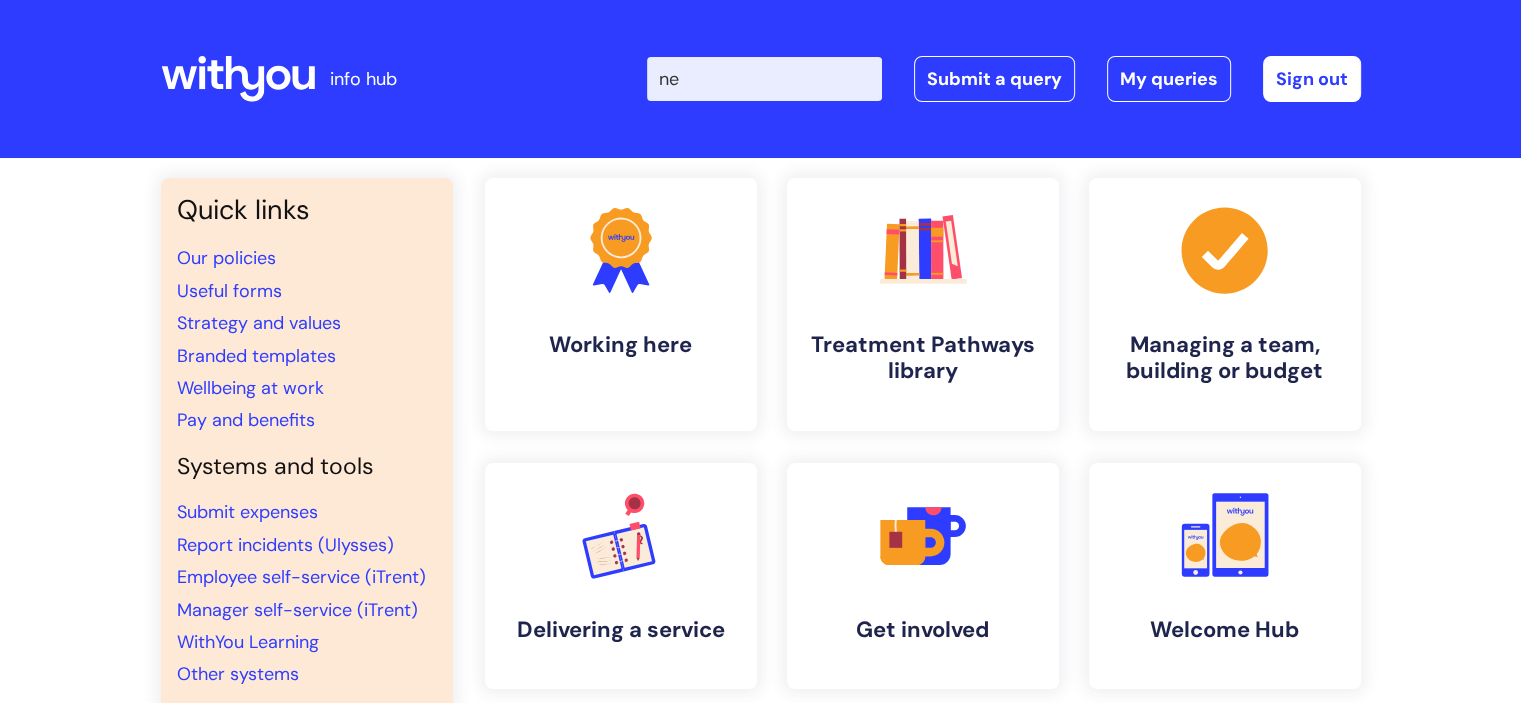 type on "new" 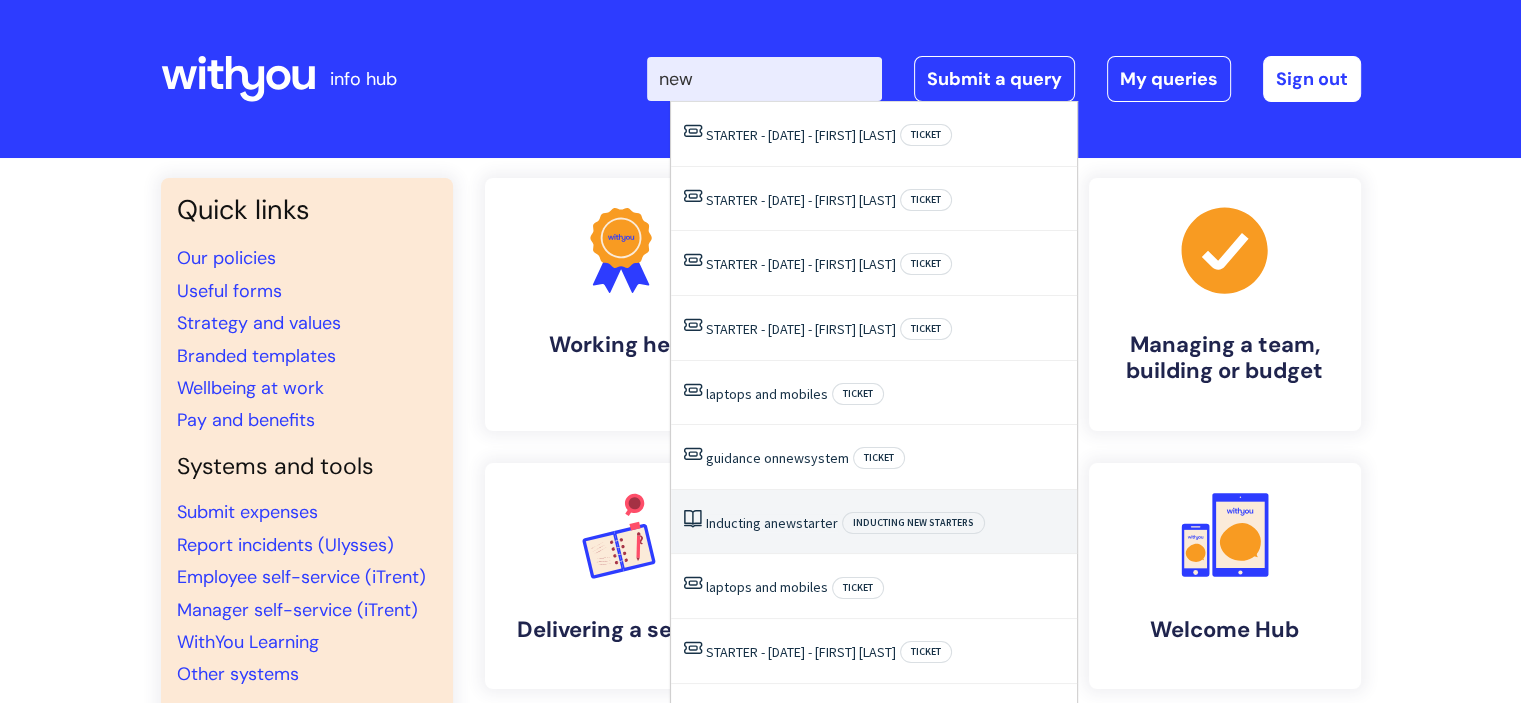 click on "new" at bounding box center [783, 523] 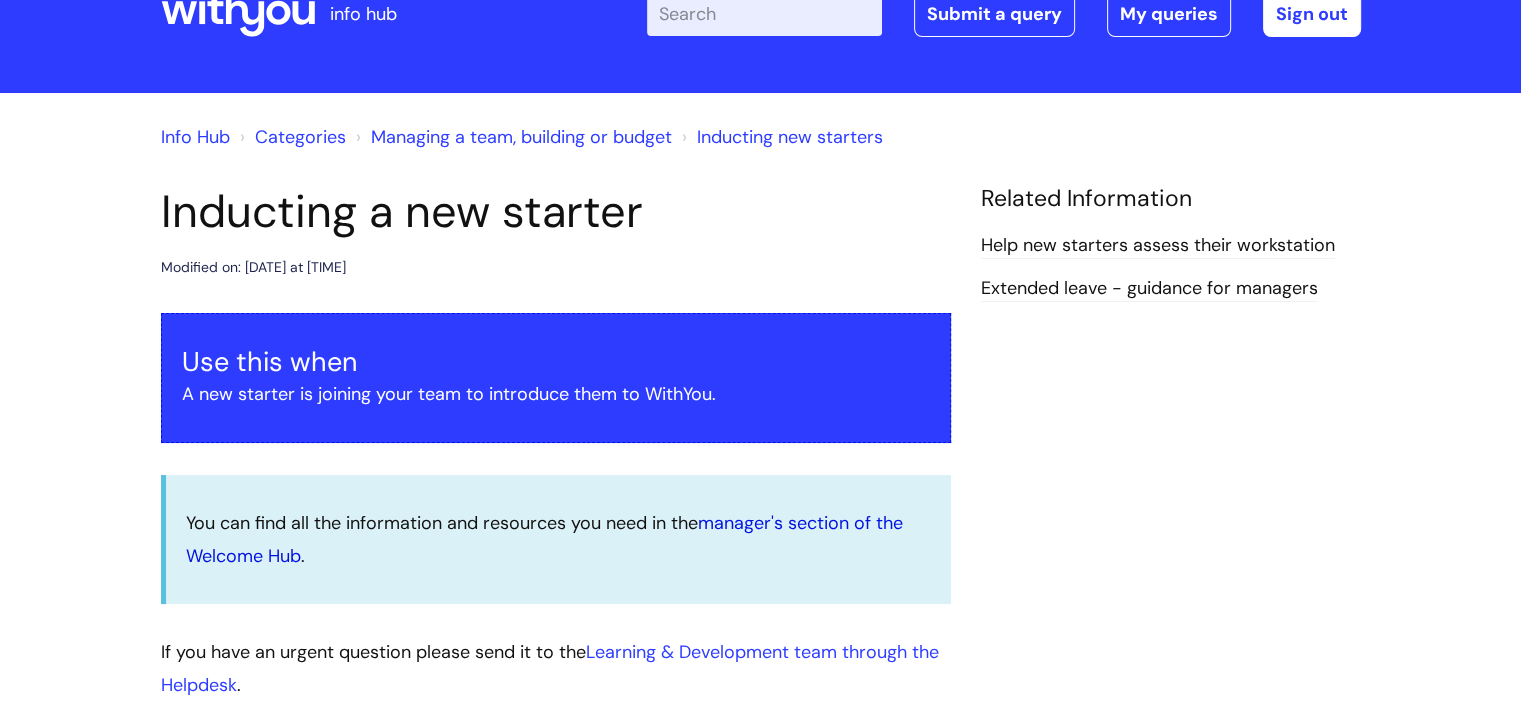 scroll, scrollTop: 100, scrollLeft: 0, axis: vertical 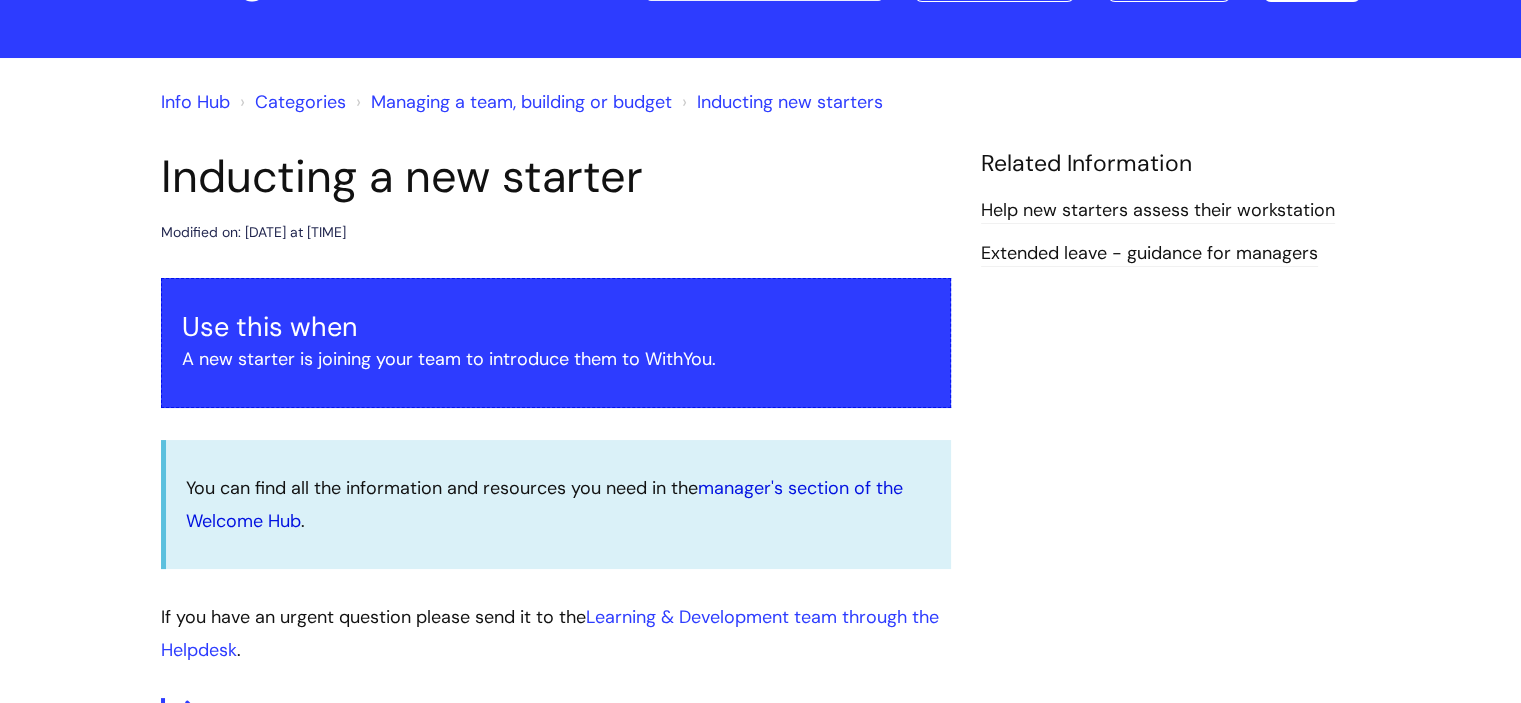click on "manager's section of the Welcome Hub" at bounding box center (544, 504) 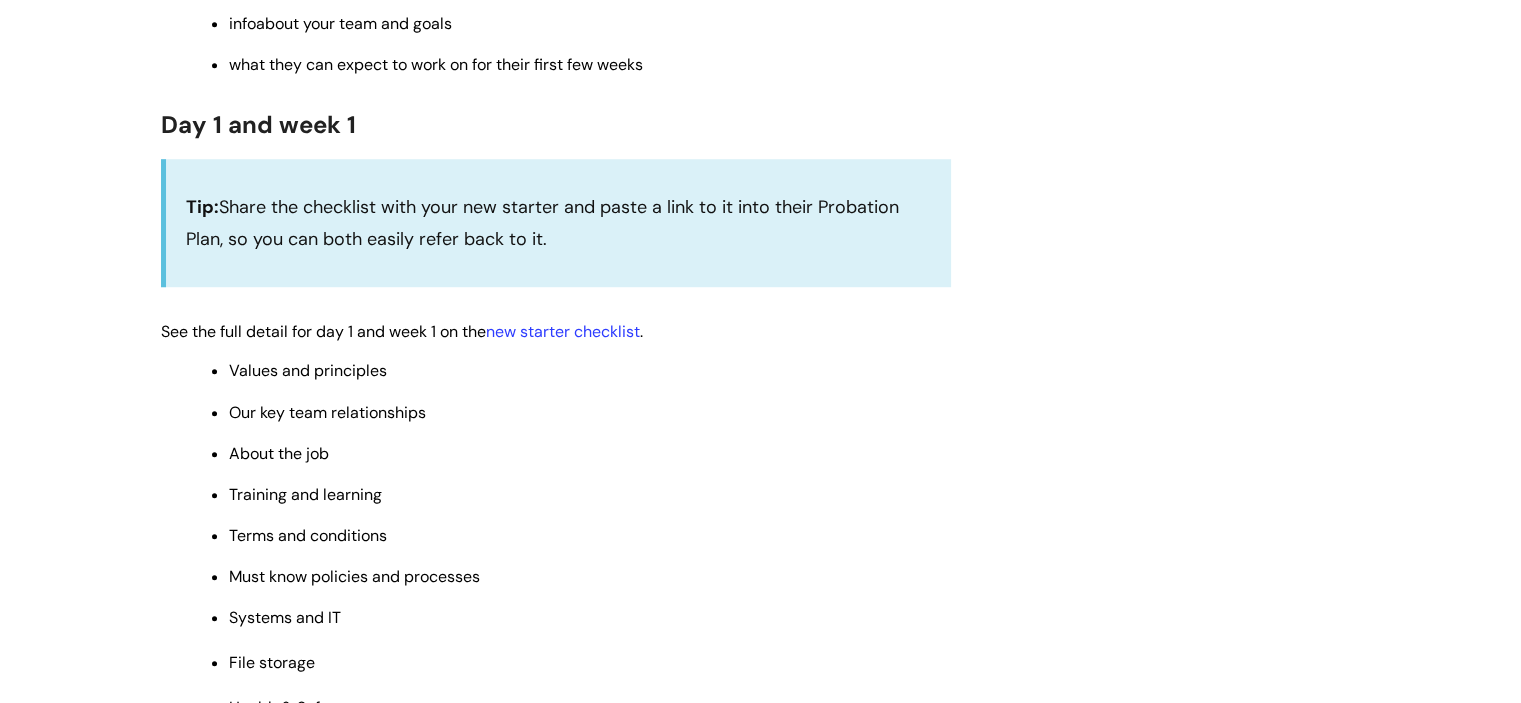 scroll, scrollTop: 1500, scrollLeft: 0, axis: vertical 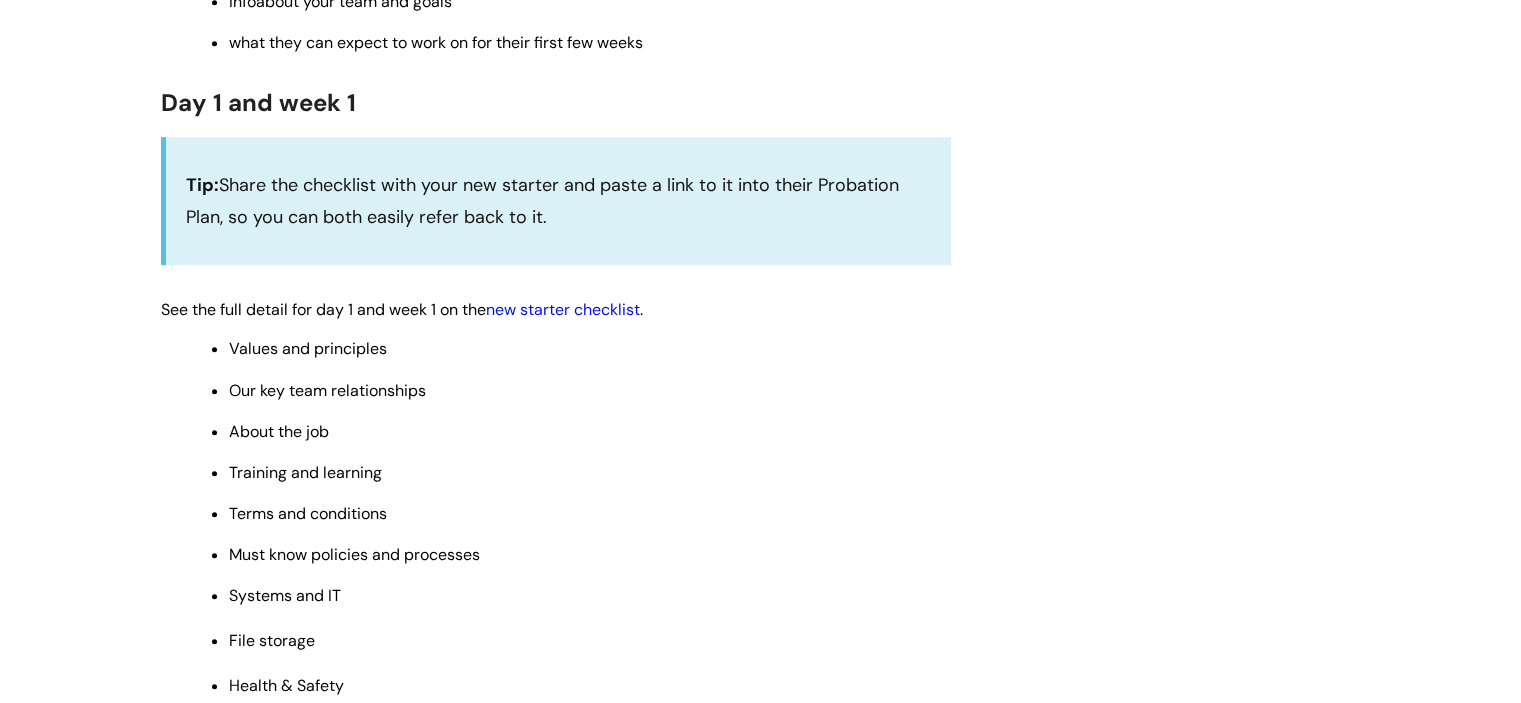 click on "new starter checklist" at bounding box center (563, 309) 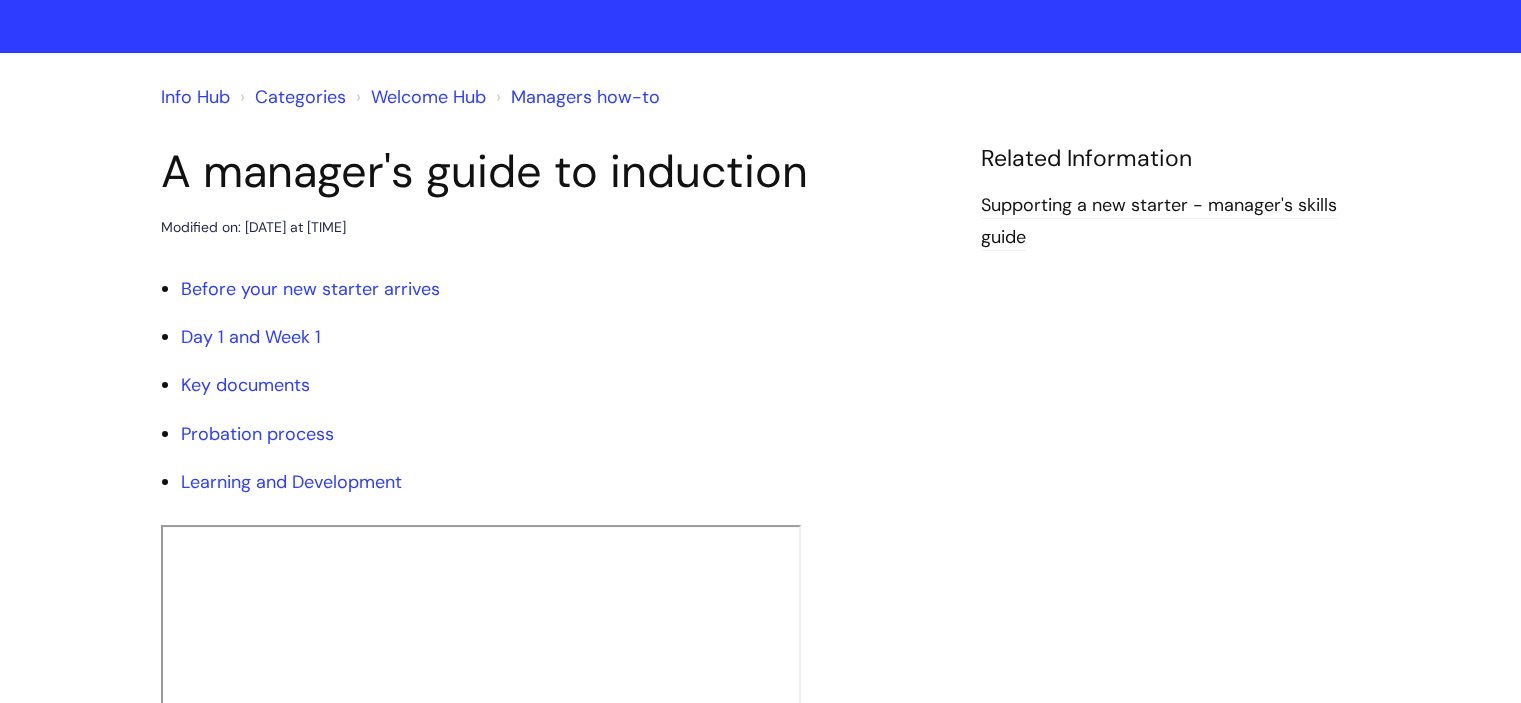 scroll, scrollTop: 100, scrollLeft: 0, axis: vertical 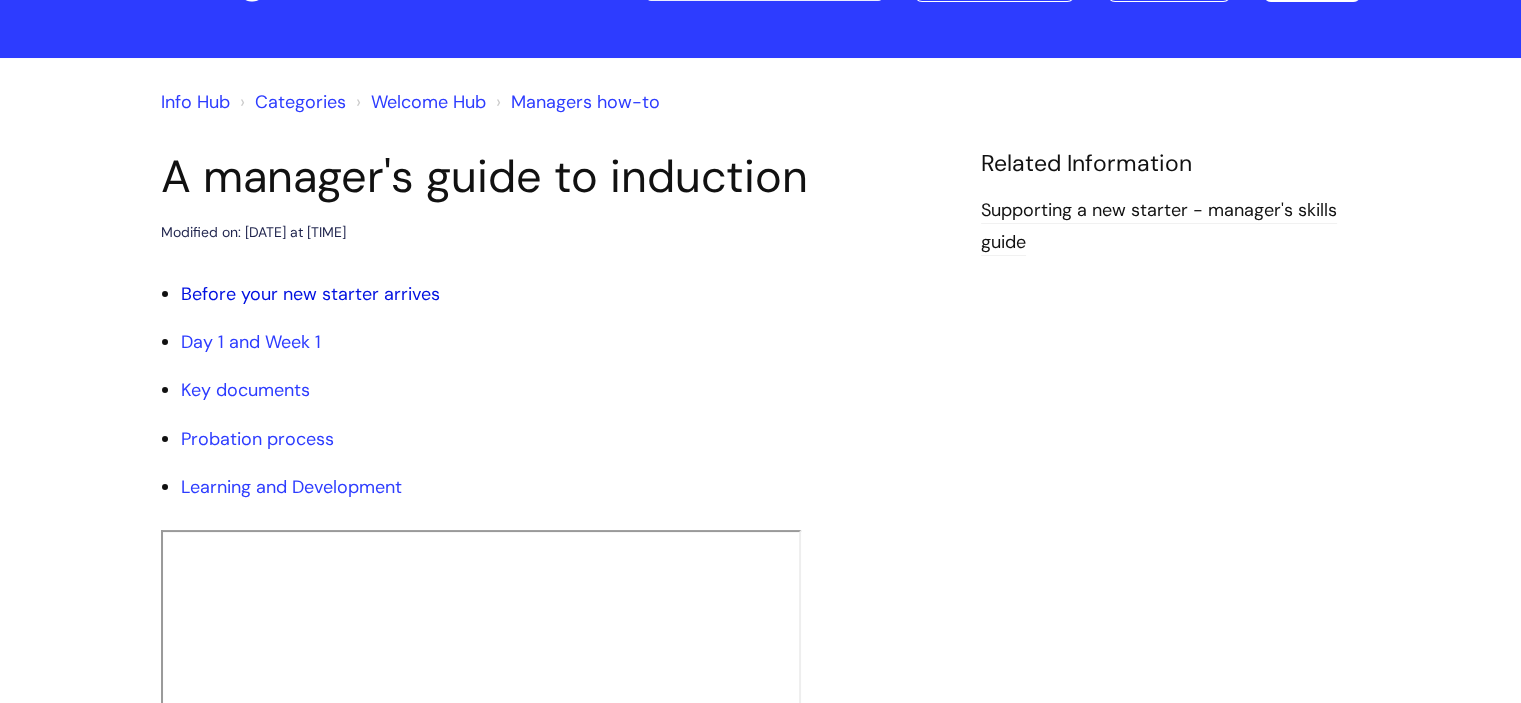 click on "Before your new starter arrives" at bounding box center (310, 294) 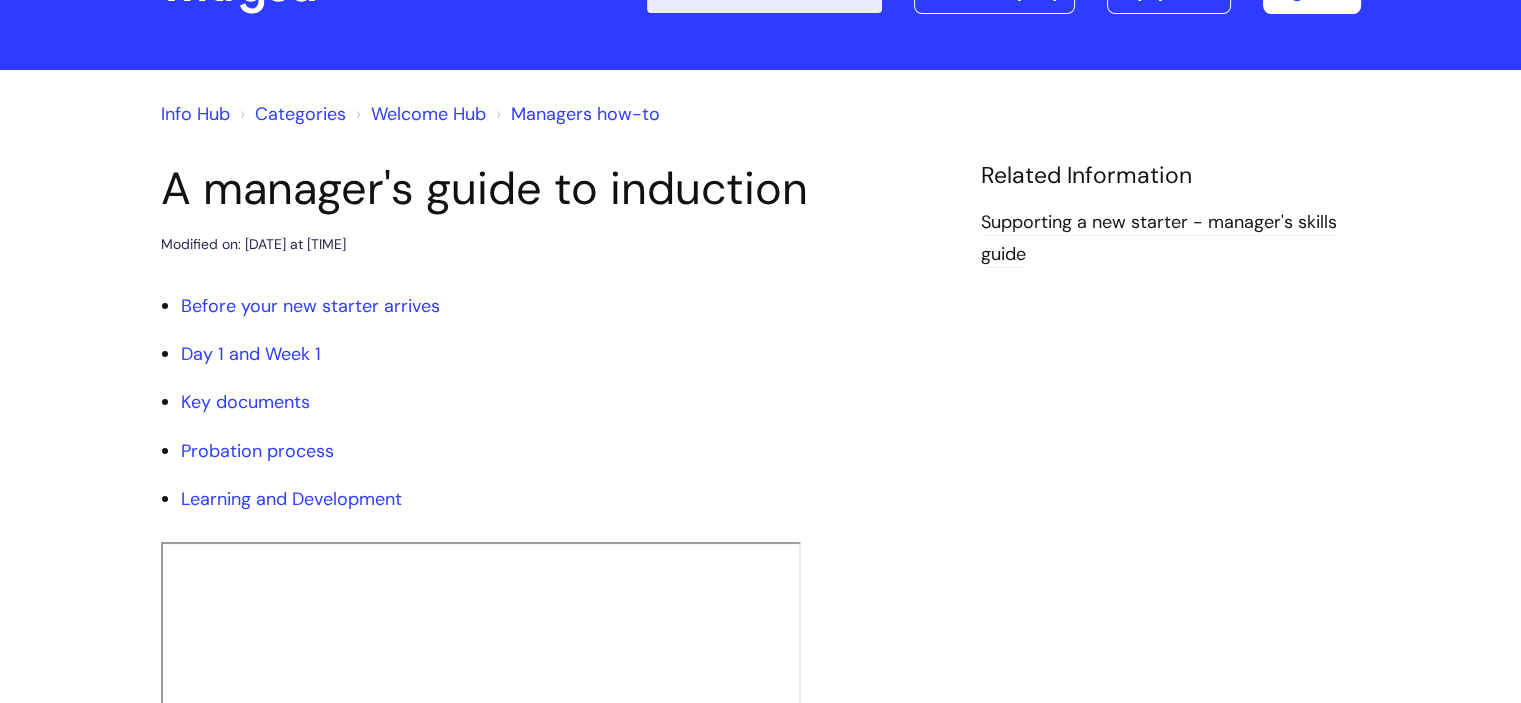 scroll, scrollTop: 56, scrollLeft: 0, axis: vertical 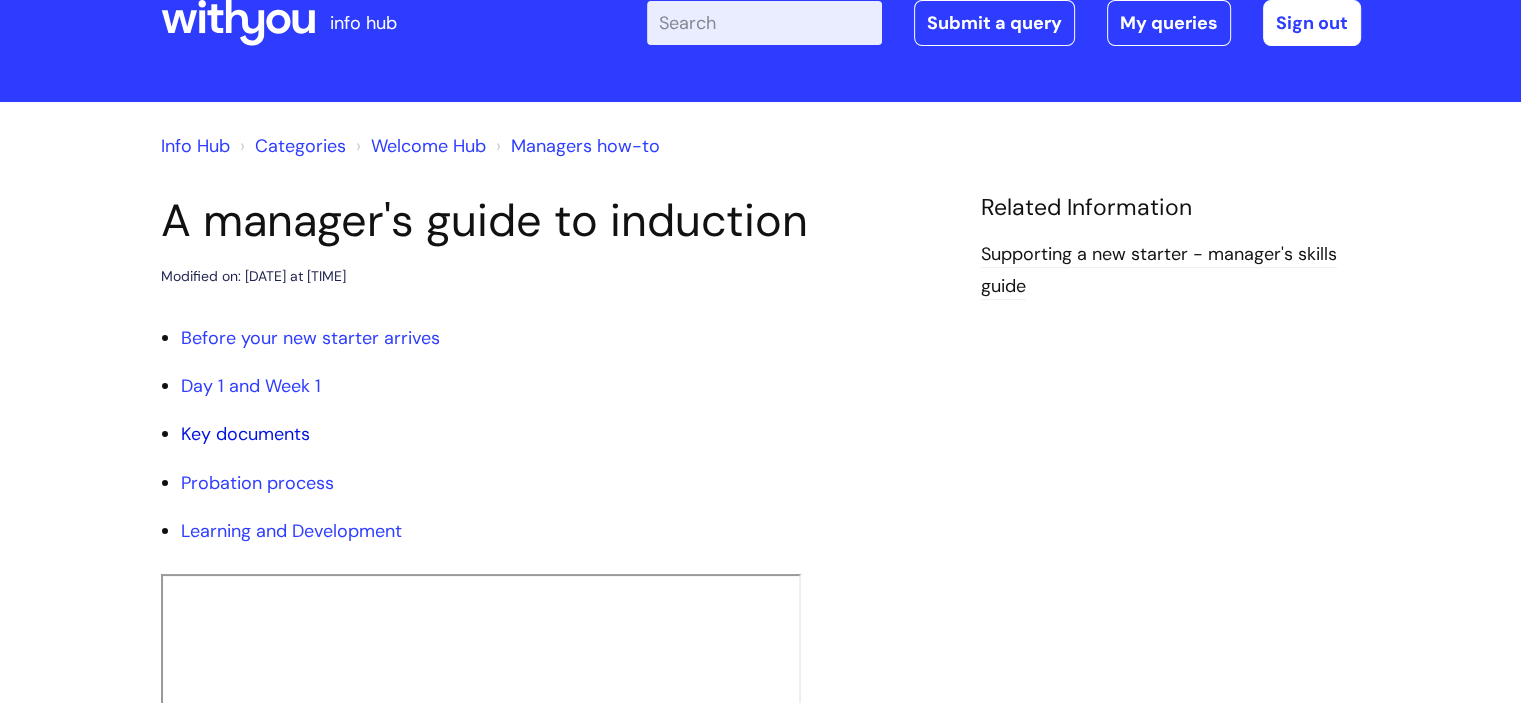 click on "Key documents" at bounding box center (245, 434) 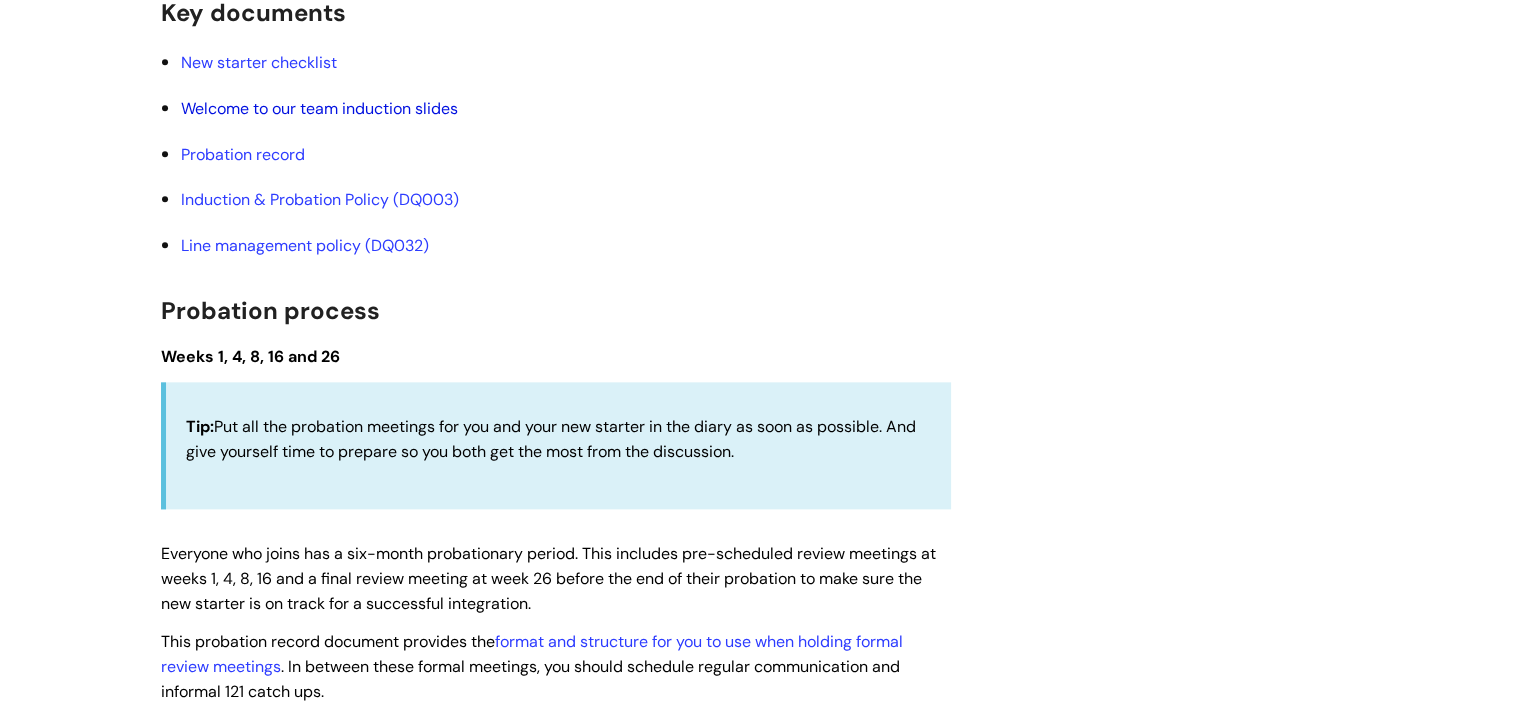 click on "Welcome to our team induction slides" at bounding box center (319, 108) 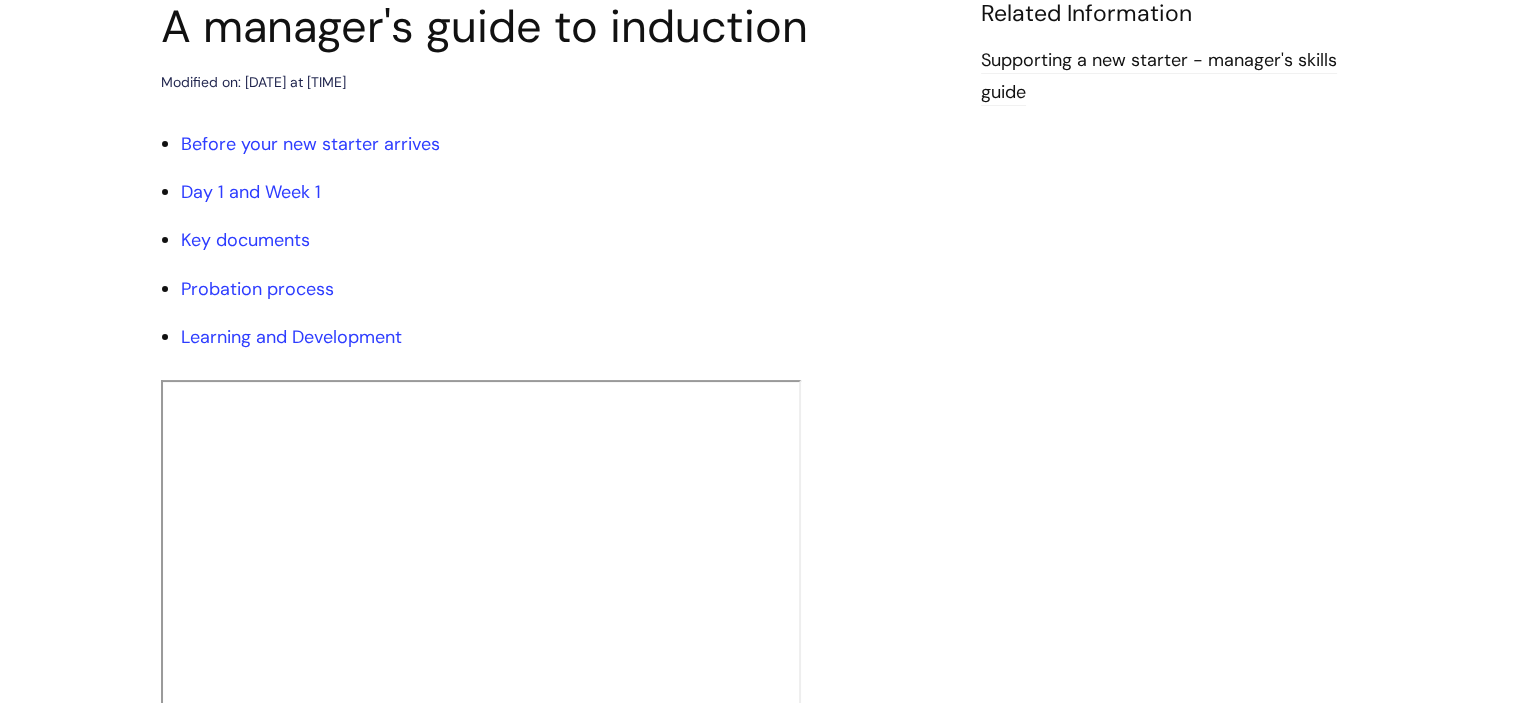 scroll, scrollTop: 0, scrollLeft: 0, axis: both 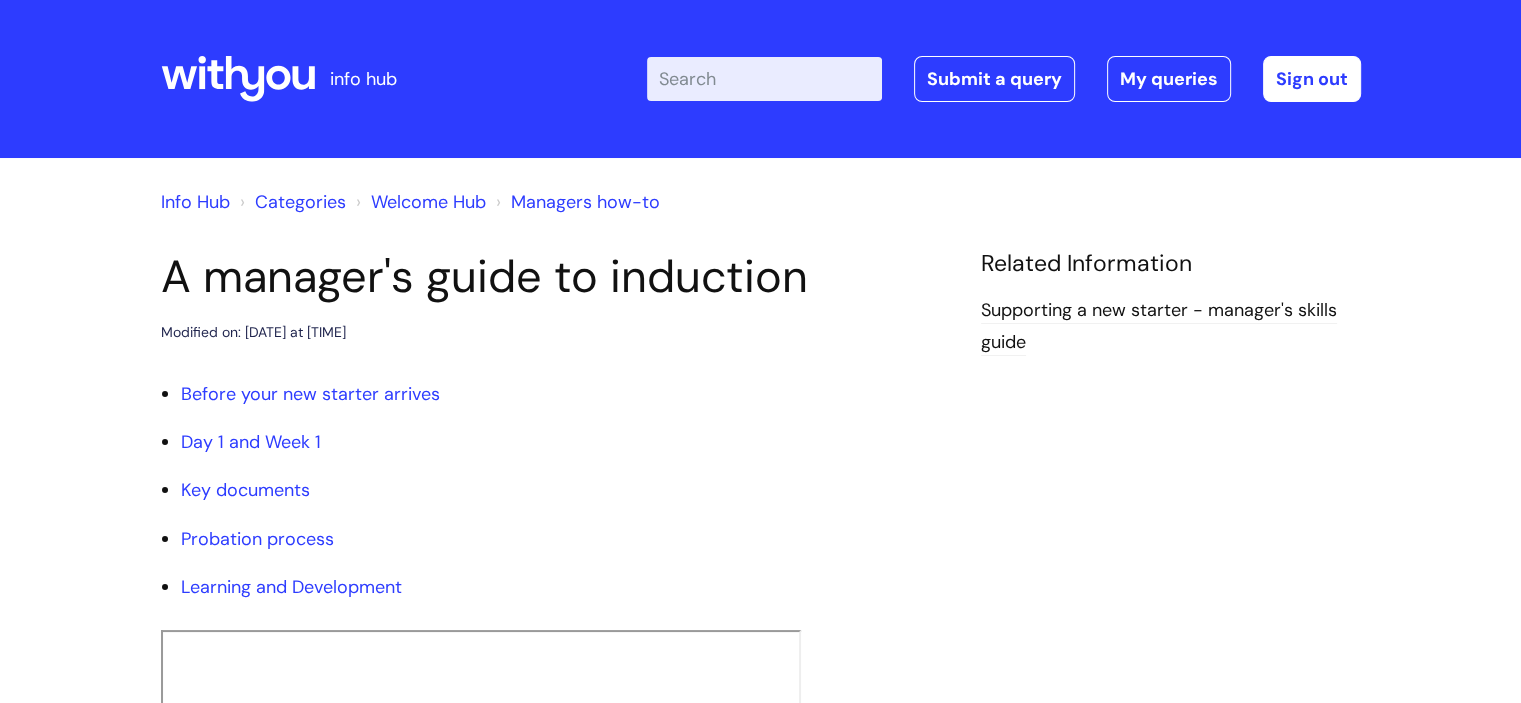 click on "Welcome Hub" at bounding box center [428, 202] 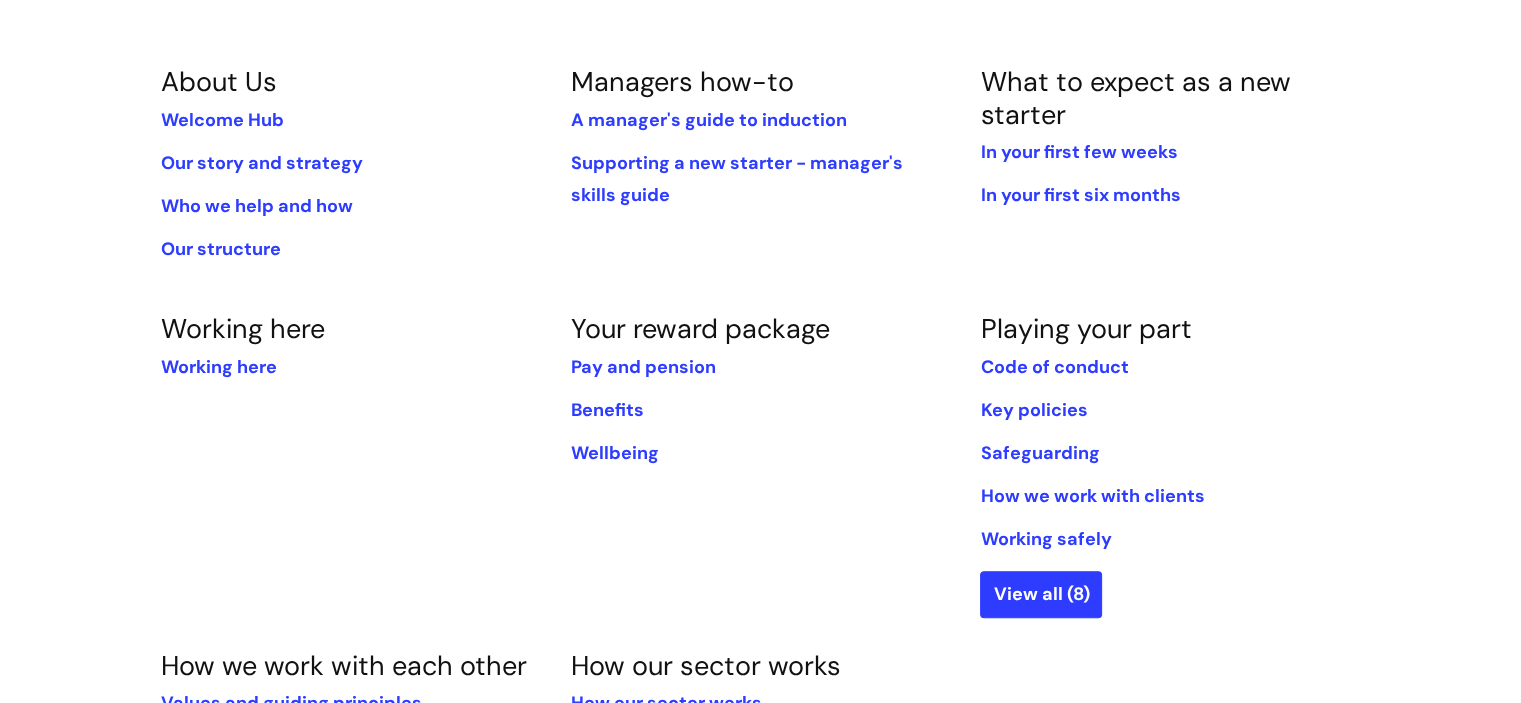scroll, scrollTop: 400, scrollLeft: 0, axis: vertical 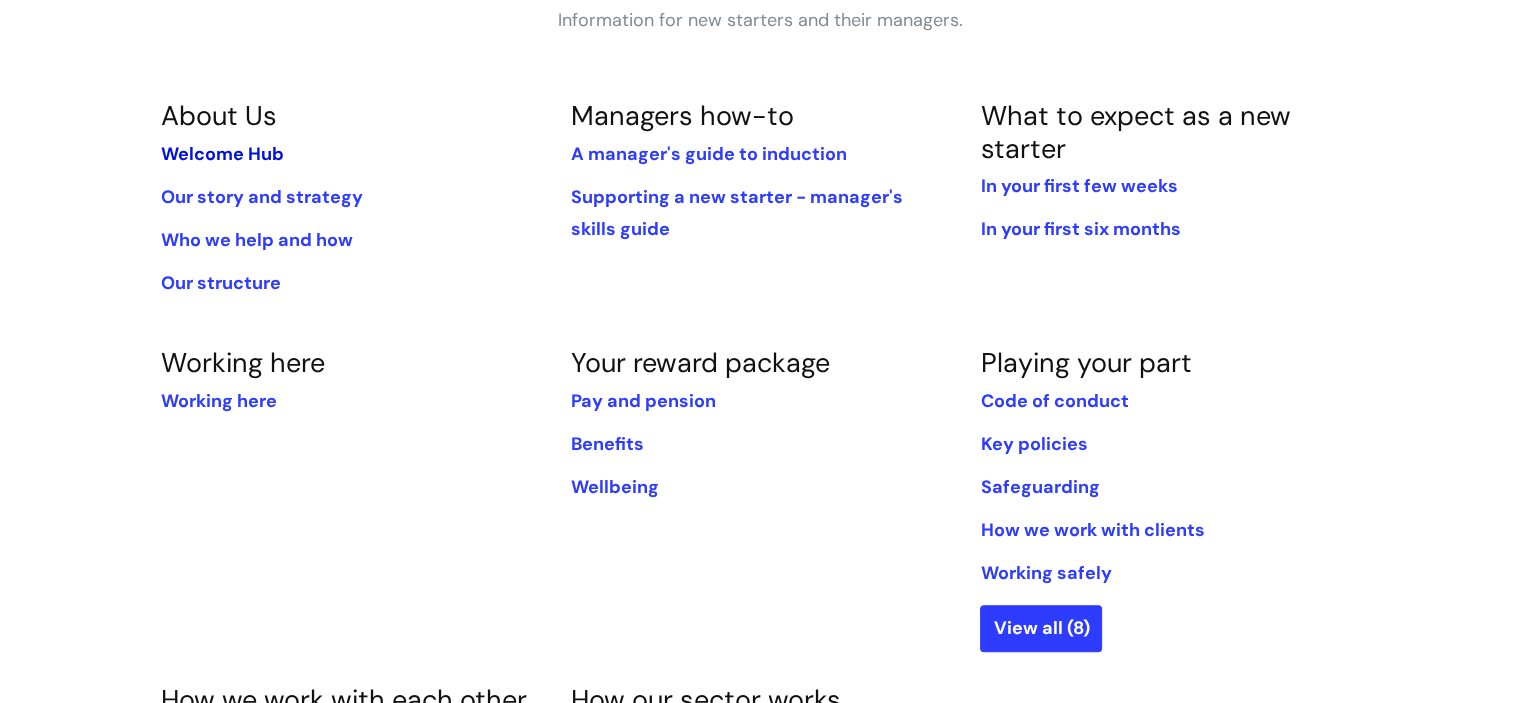 click on "Welcome Hub" at bounding box center (222, 154) 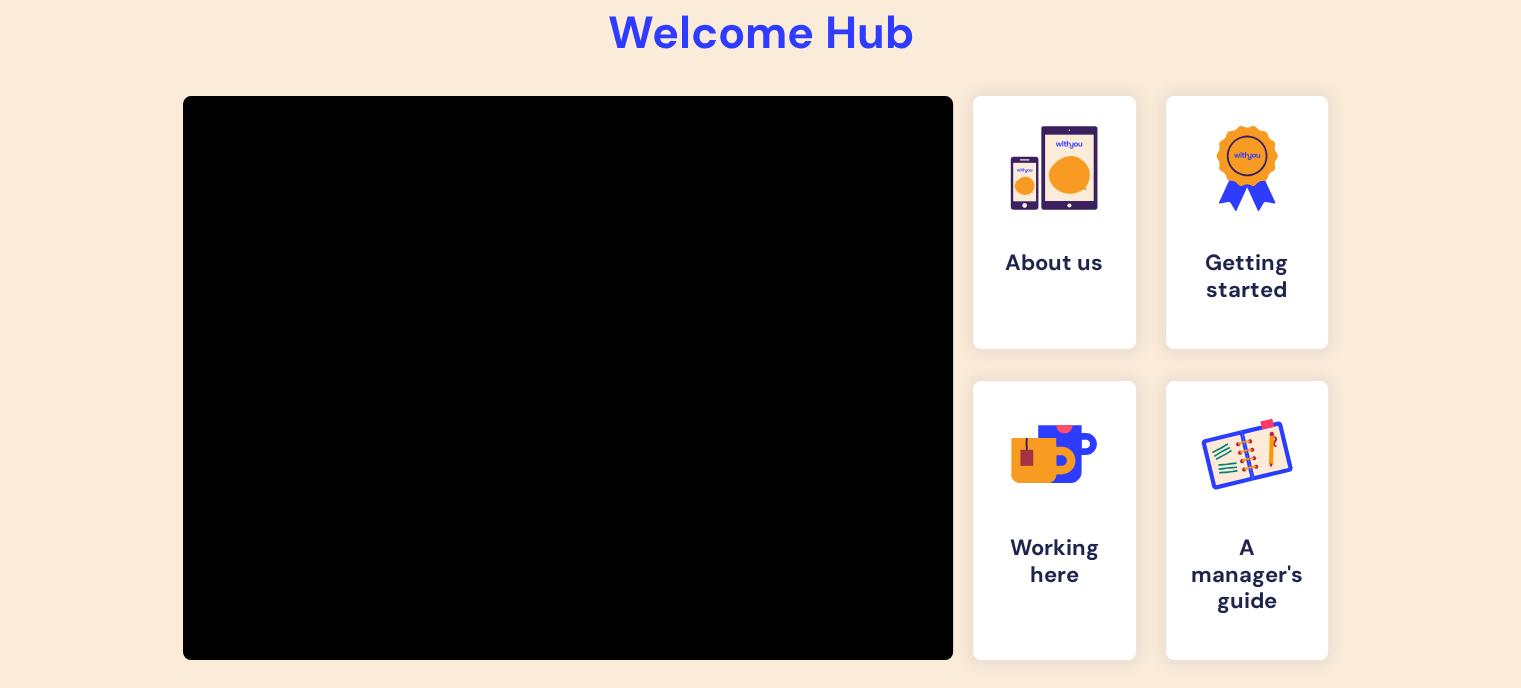 scroll, scrollTop: 274, scrollLeft: 0, axis: vertical 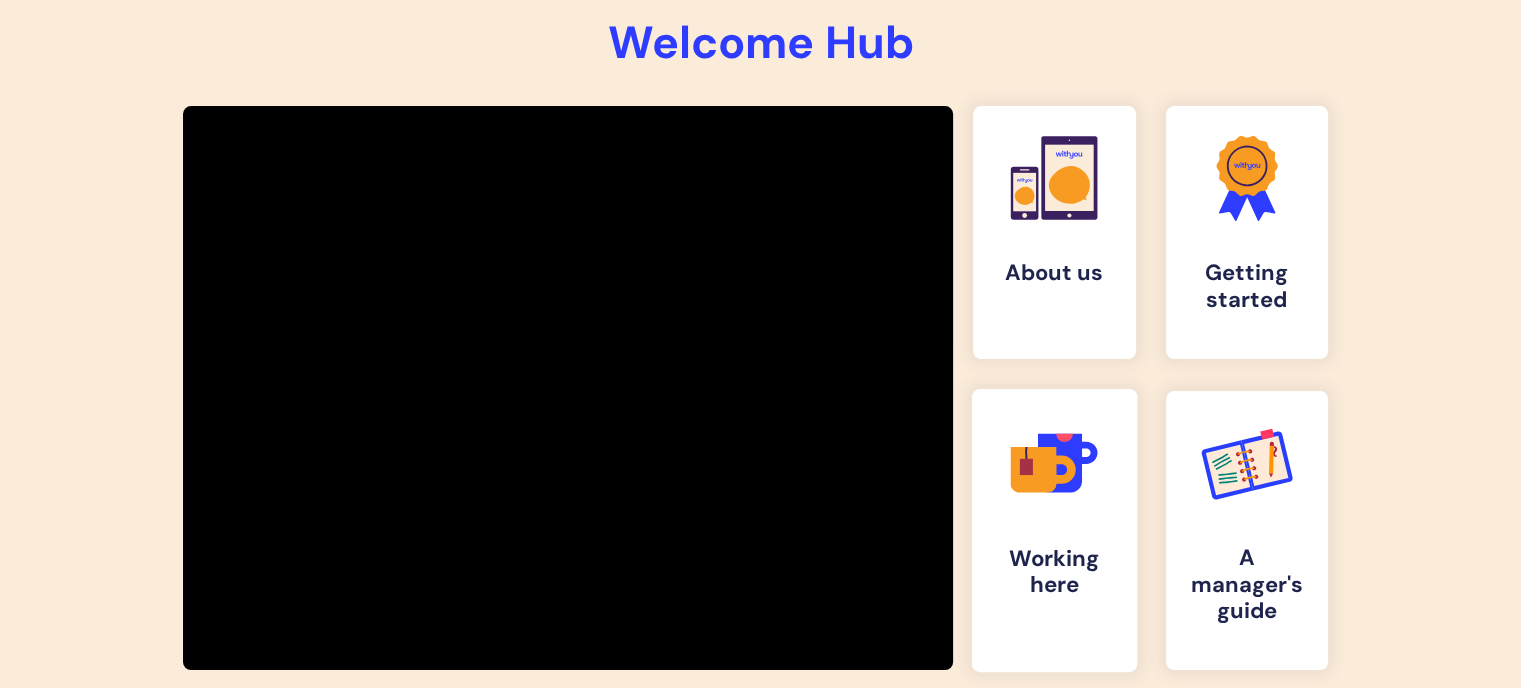 click on ".cls-1{fill:#f89b22;}.cls-1,.cls-2,.cls-3,.cls-4,.cls-5{stroke-width:0px;}.cls-2{fill:#2d3cff;}.cls-3{fill:#3b2060;}.cls-4{fill:#a53144;}.cls-5{fill:#fe4e69;}
Working here" at bounding box center (1054, 530) 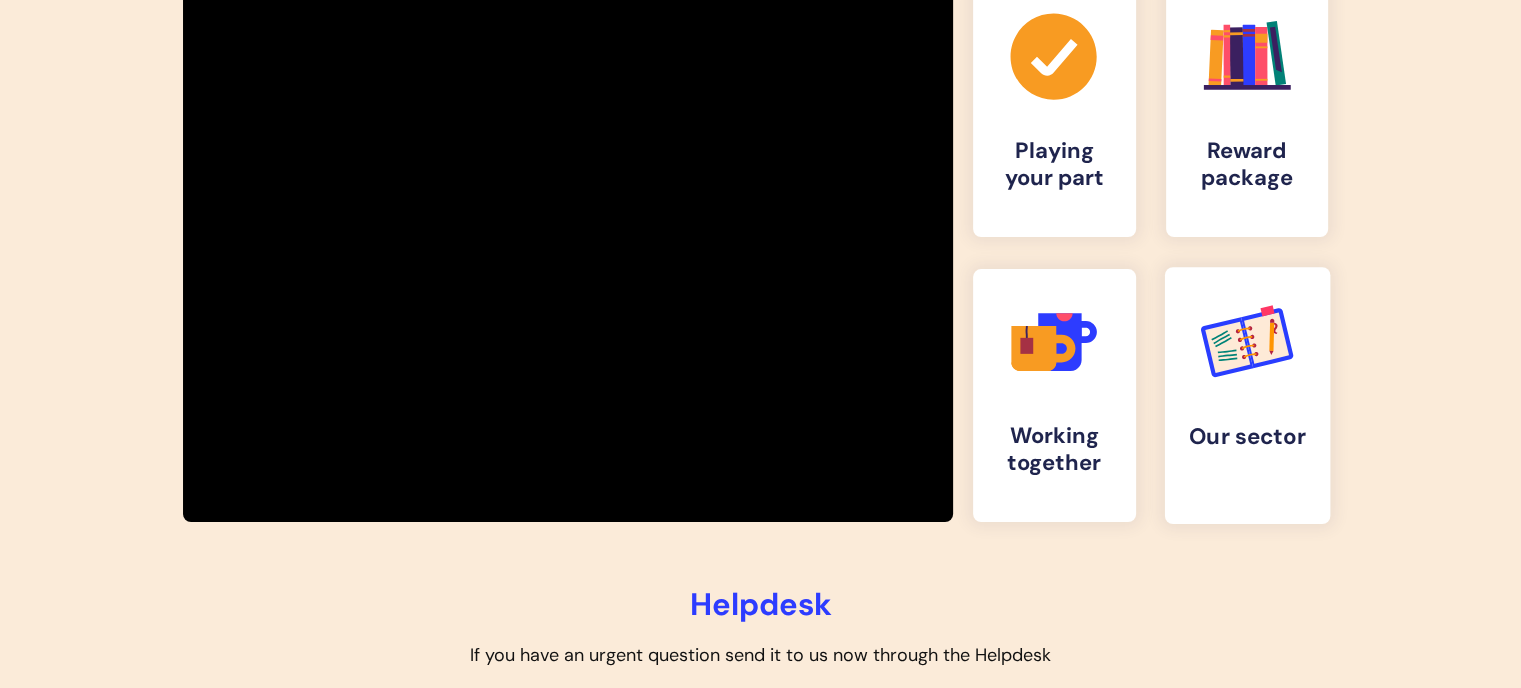 scroll, scrollTop: 200, scrollLeft: 0, axis: vertical 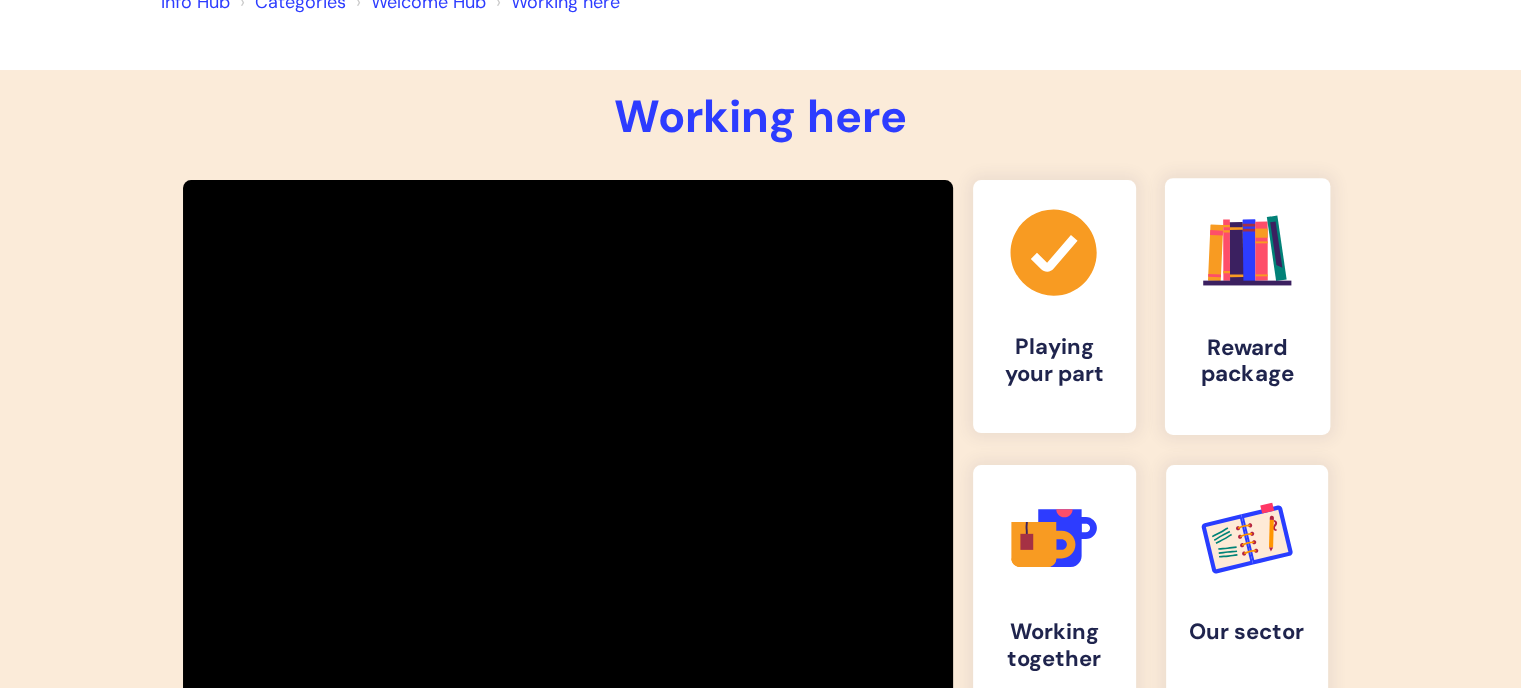 click on "Reward package" at bounding box center [1247, 362] 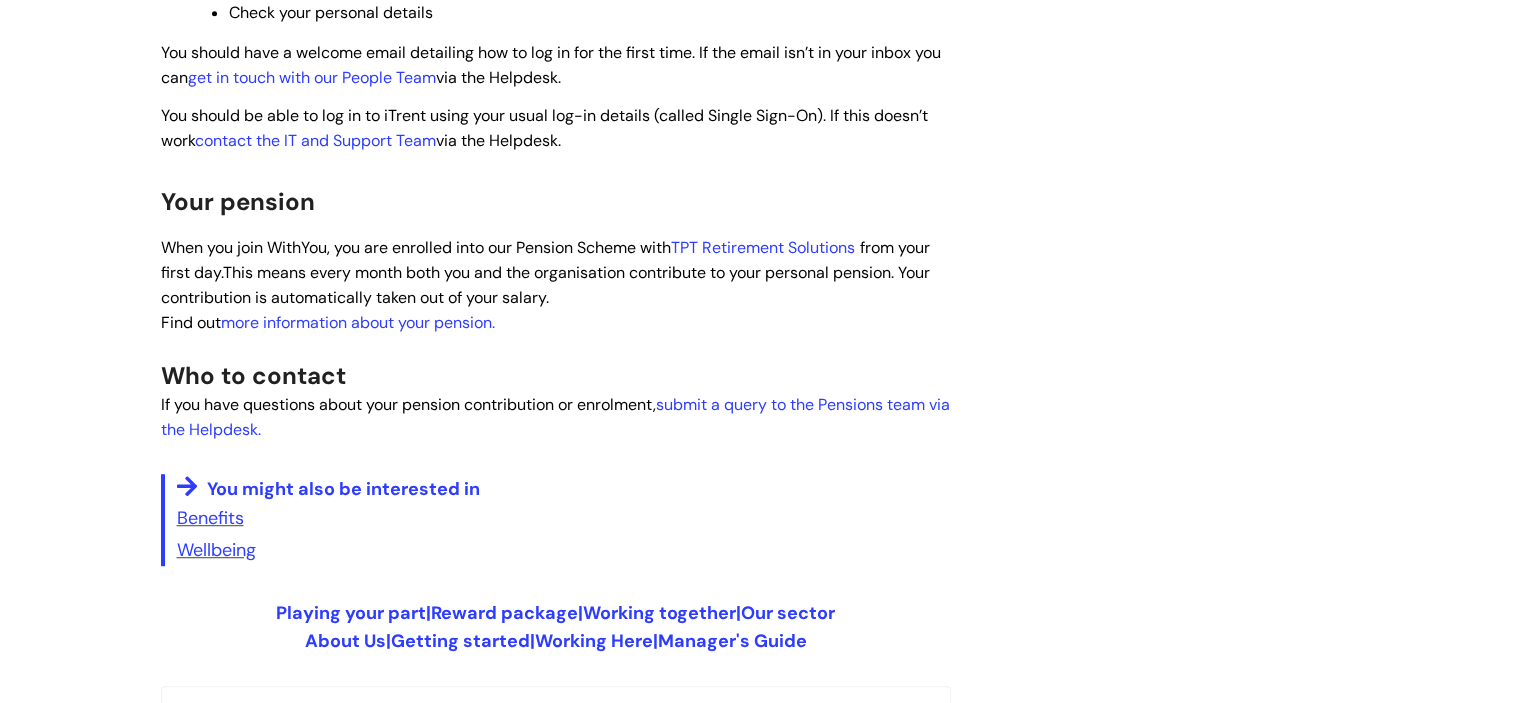 scroll, scrollTop: 1100, scrollLeft: 0, axis: vertical 